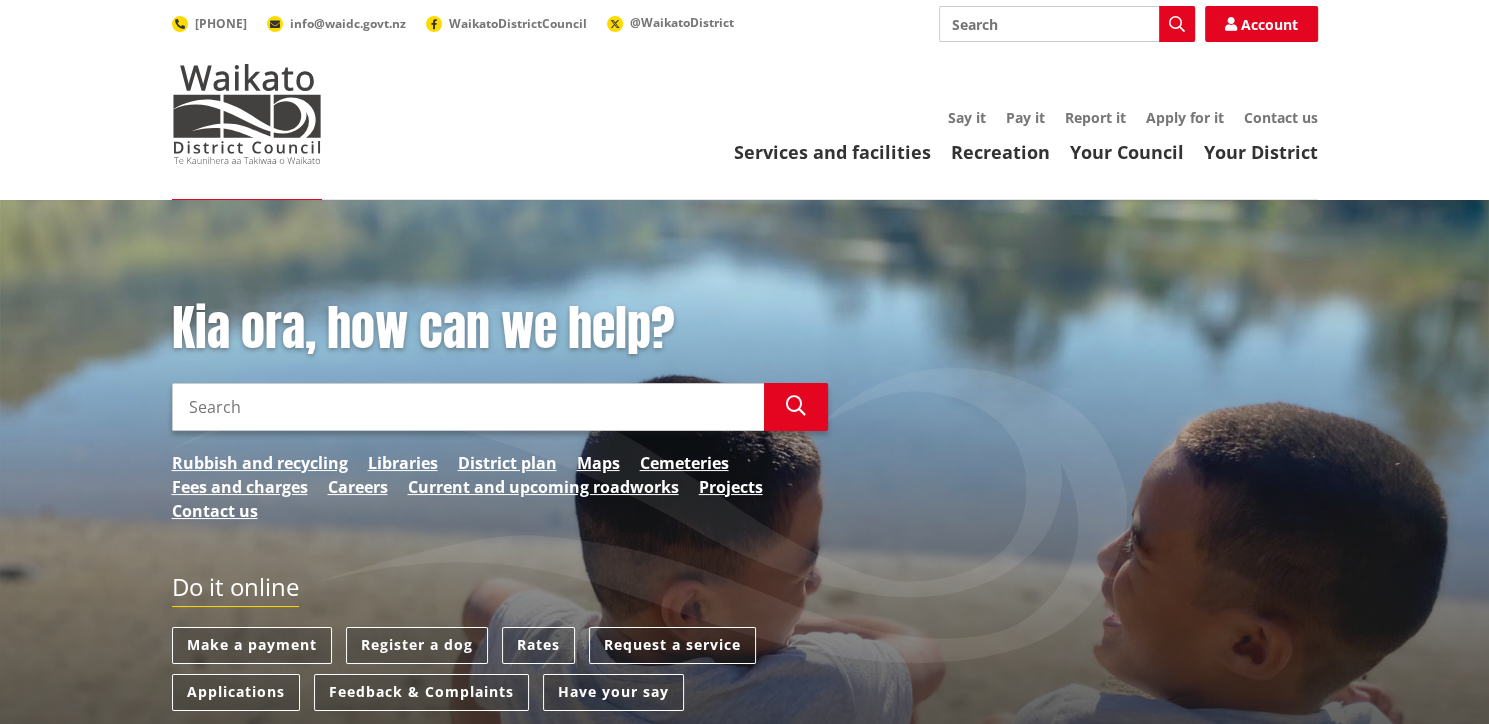 scroll, scrollTop: 105, scrollLeft: 0, axis: vertical 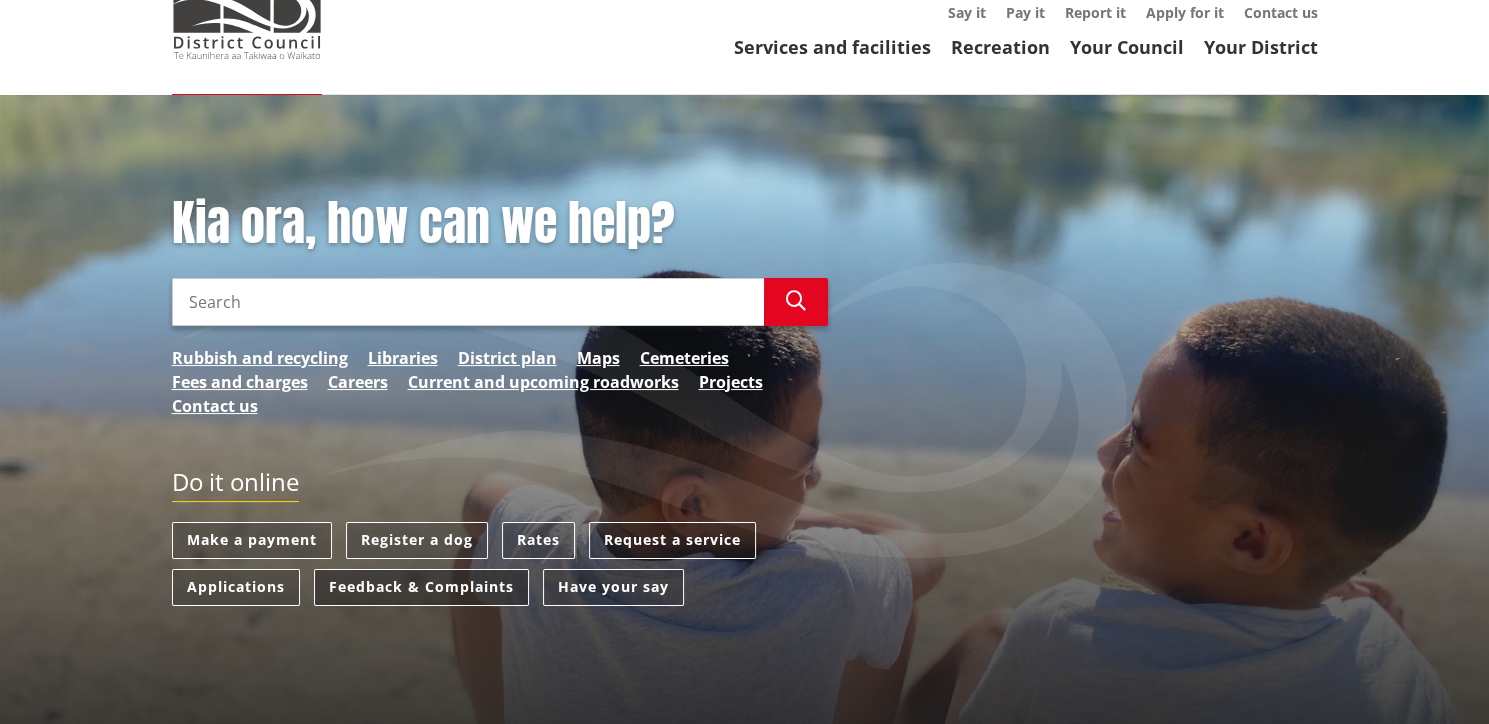 click on "Feedback & Complaints" at bounding box center [421, 587] 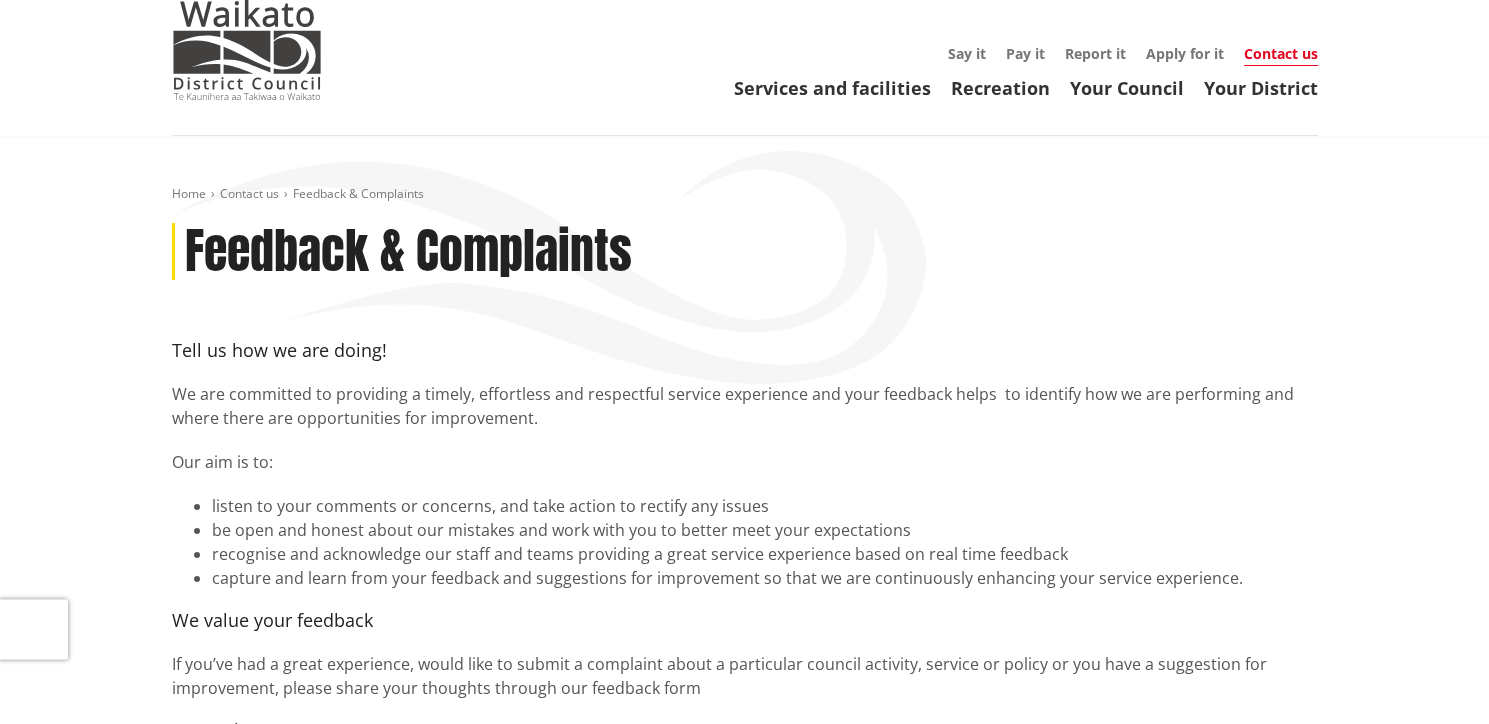 scroll, scrollTop: 0, scrollLeft: 0, axis: both 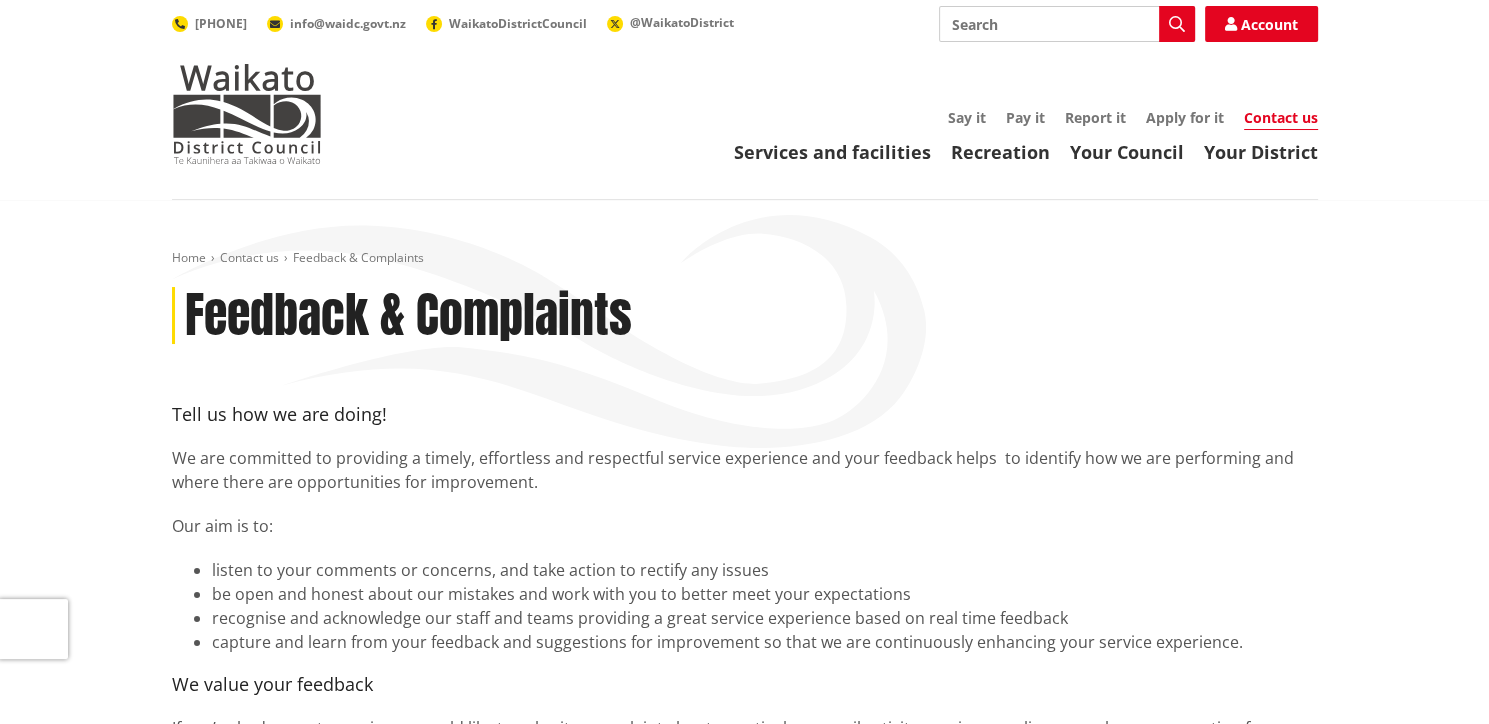 click on "Search" at bounding box center (1067, 24) 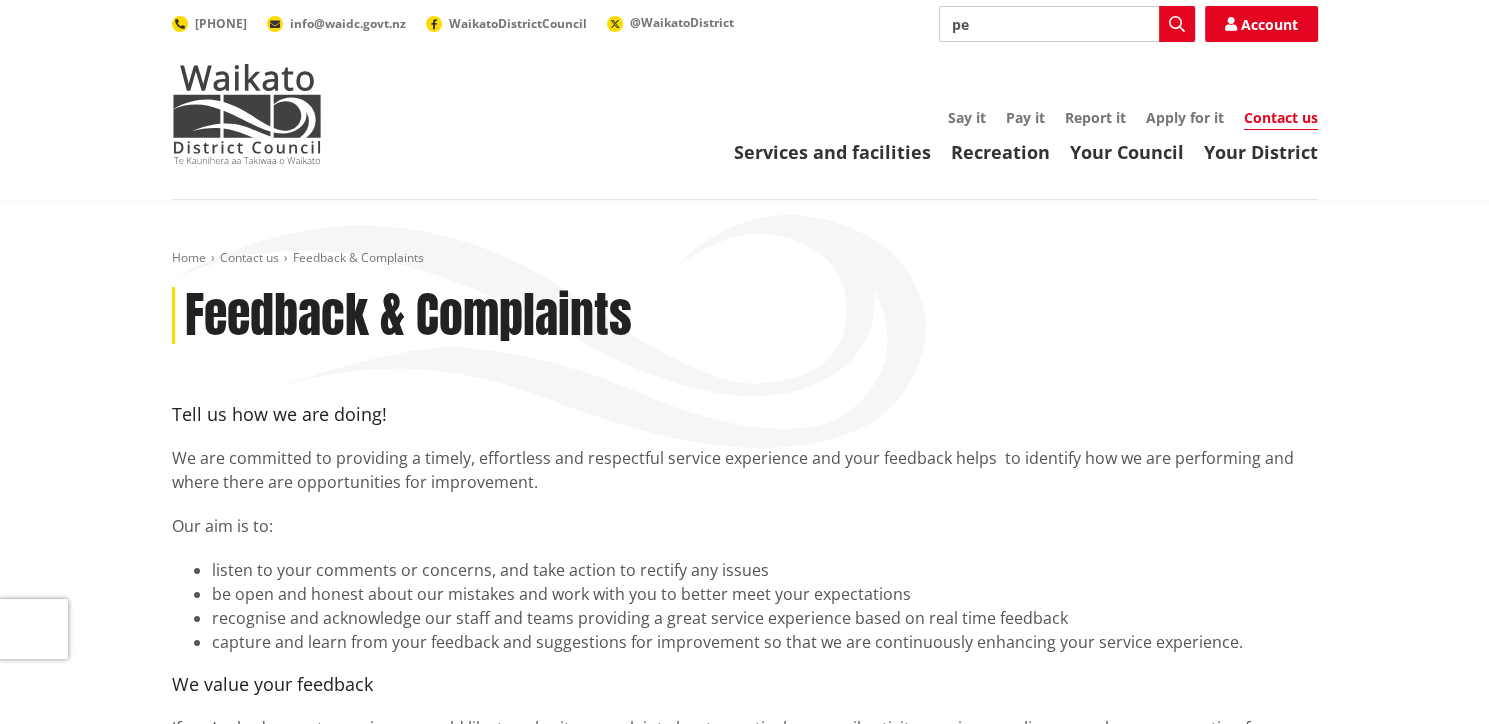 type on "p" 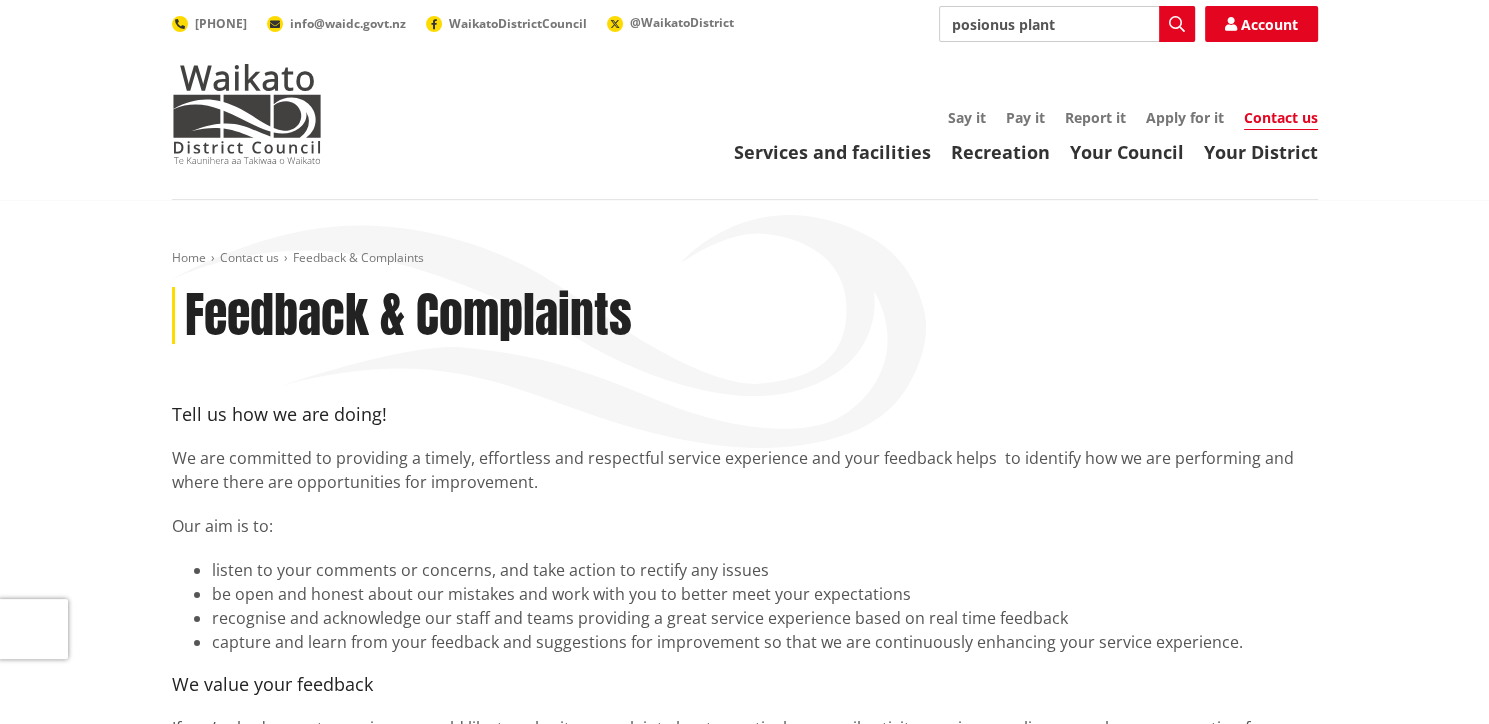 type on "posionus plants" 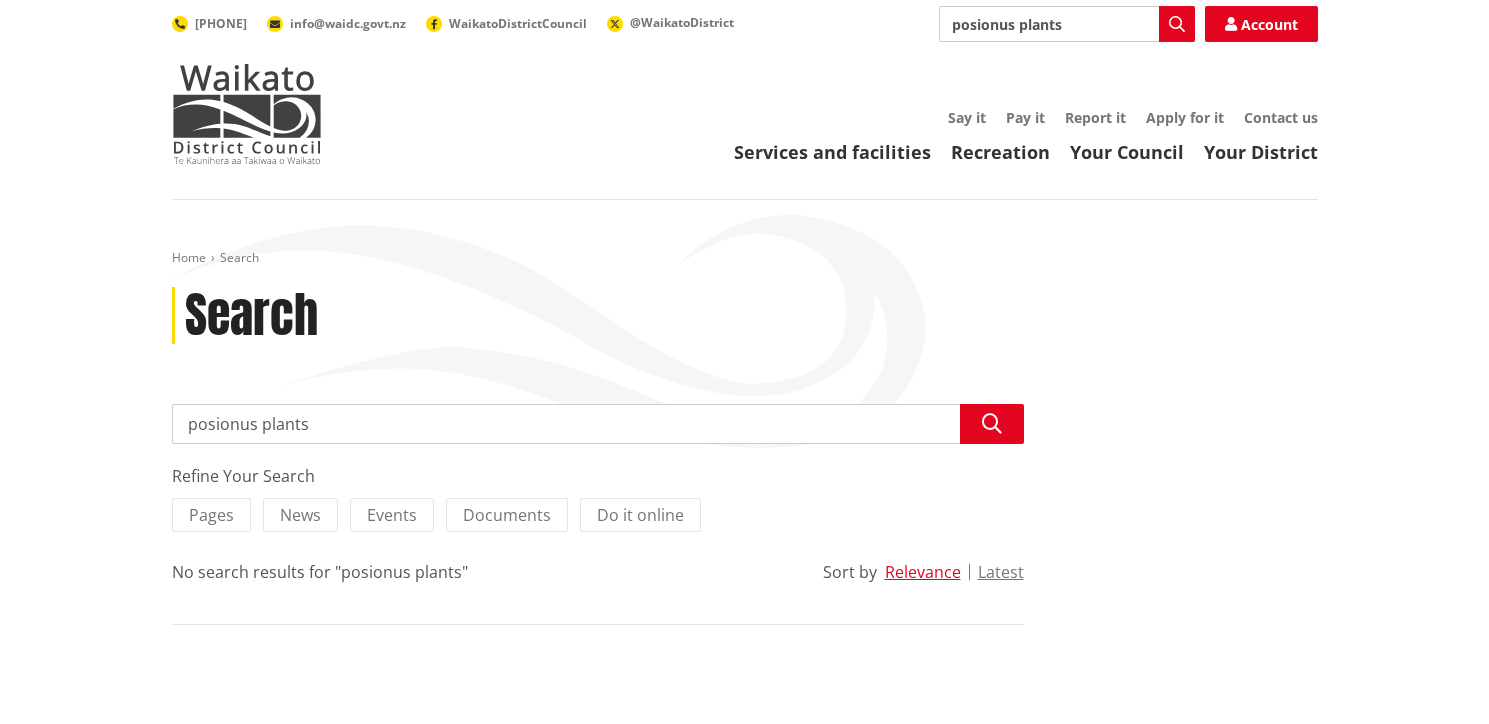 scroll, scrollTop: 0, scrollLeft: 0, axis: both 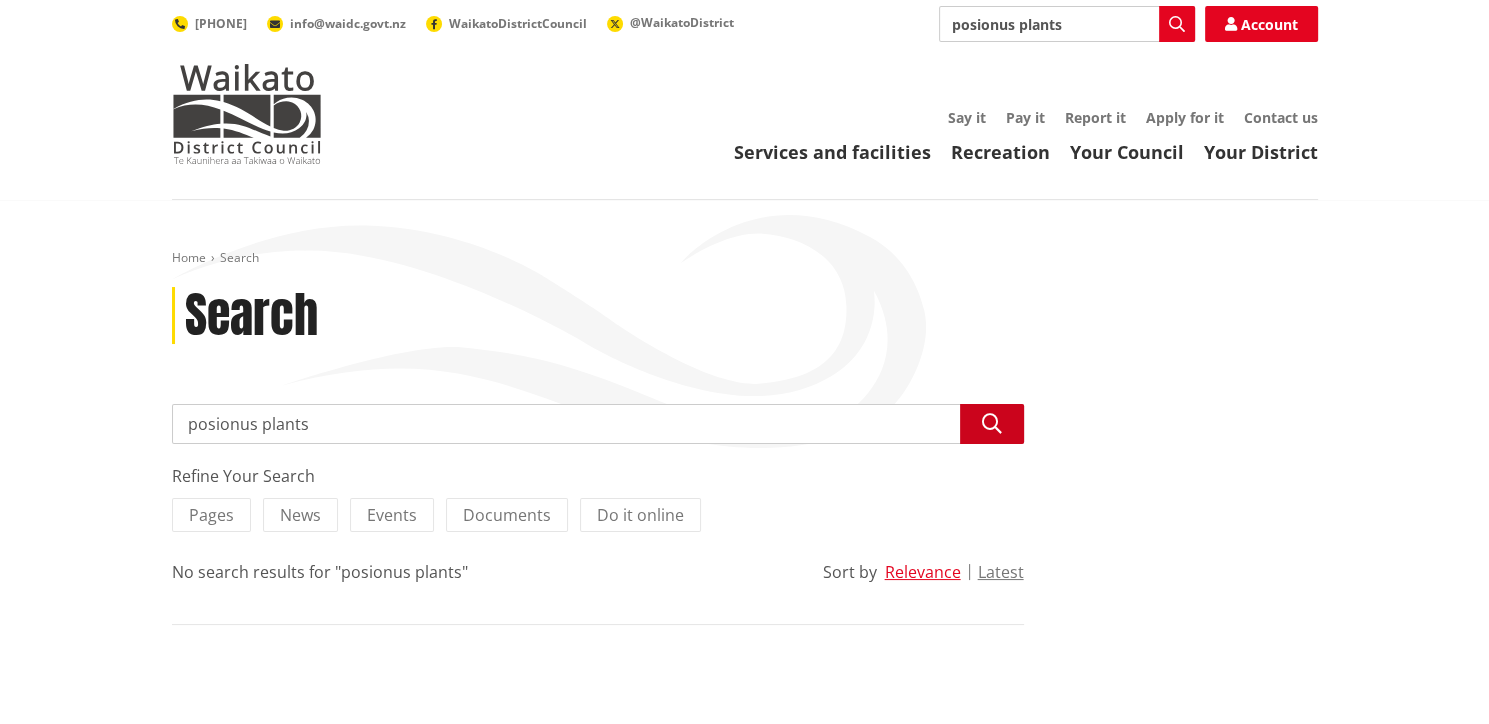 click at bounding box center [992, 424] 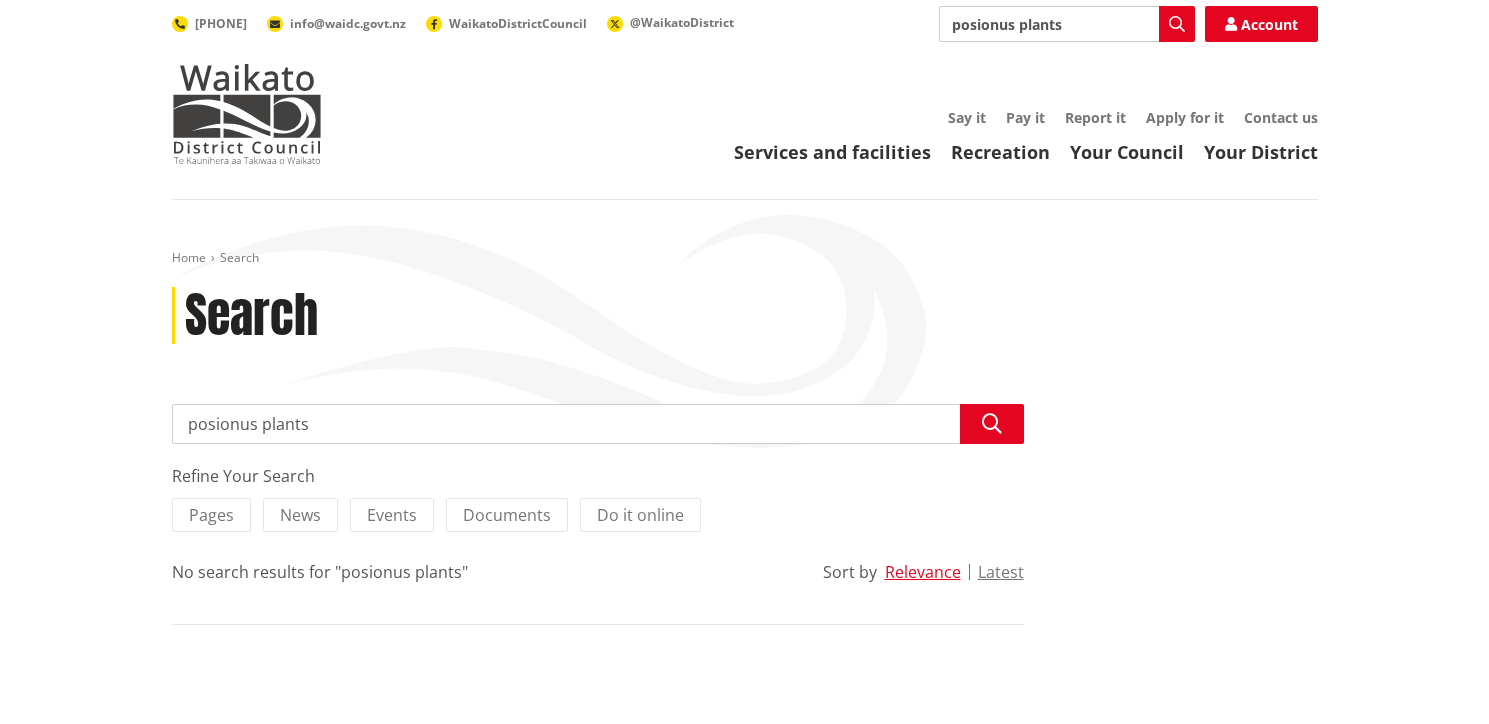 scroll, scrollTop: 0, scrollLeft: 0, axis: both 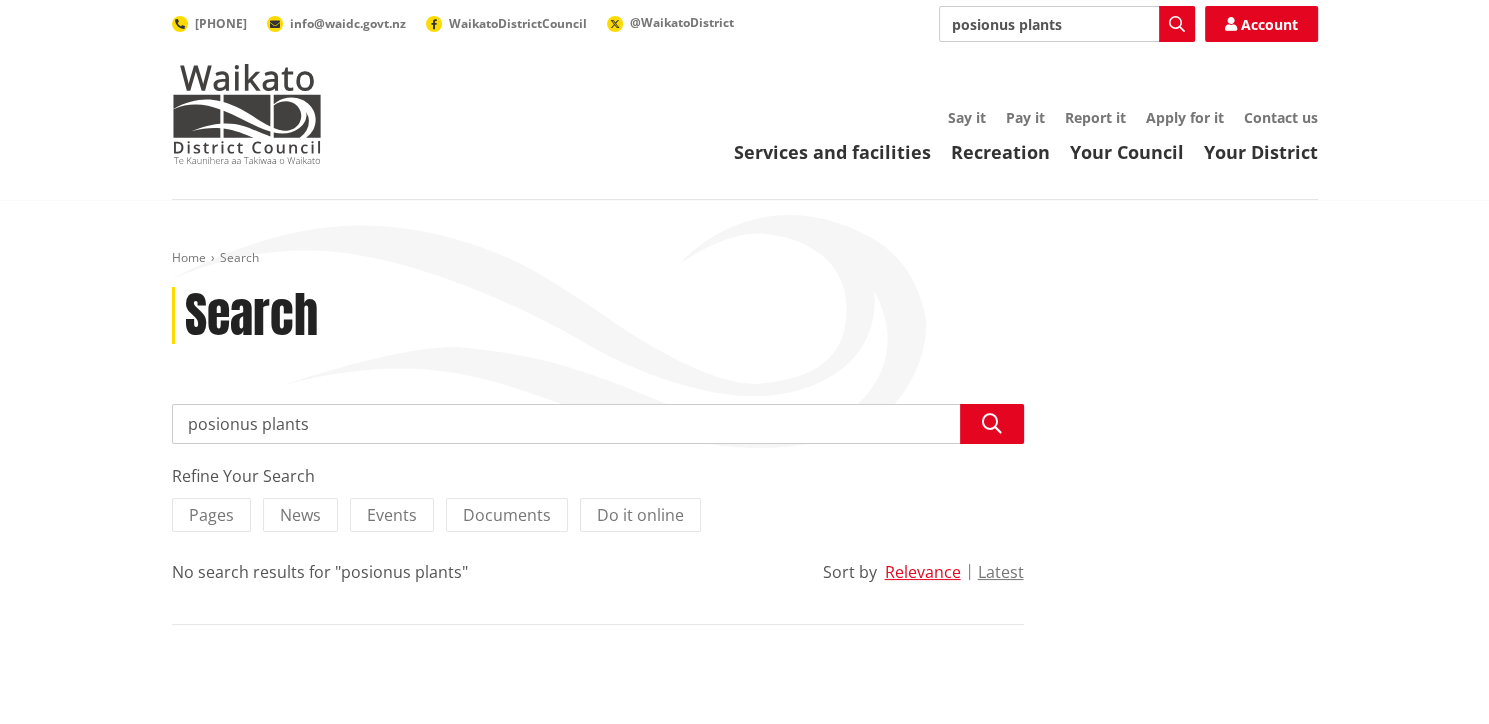 click on "posionus plants" at bounding box center [598, 424] 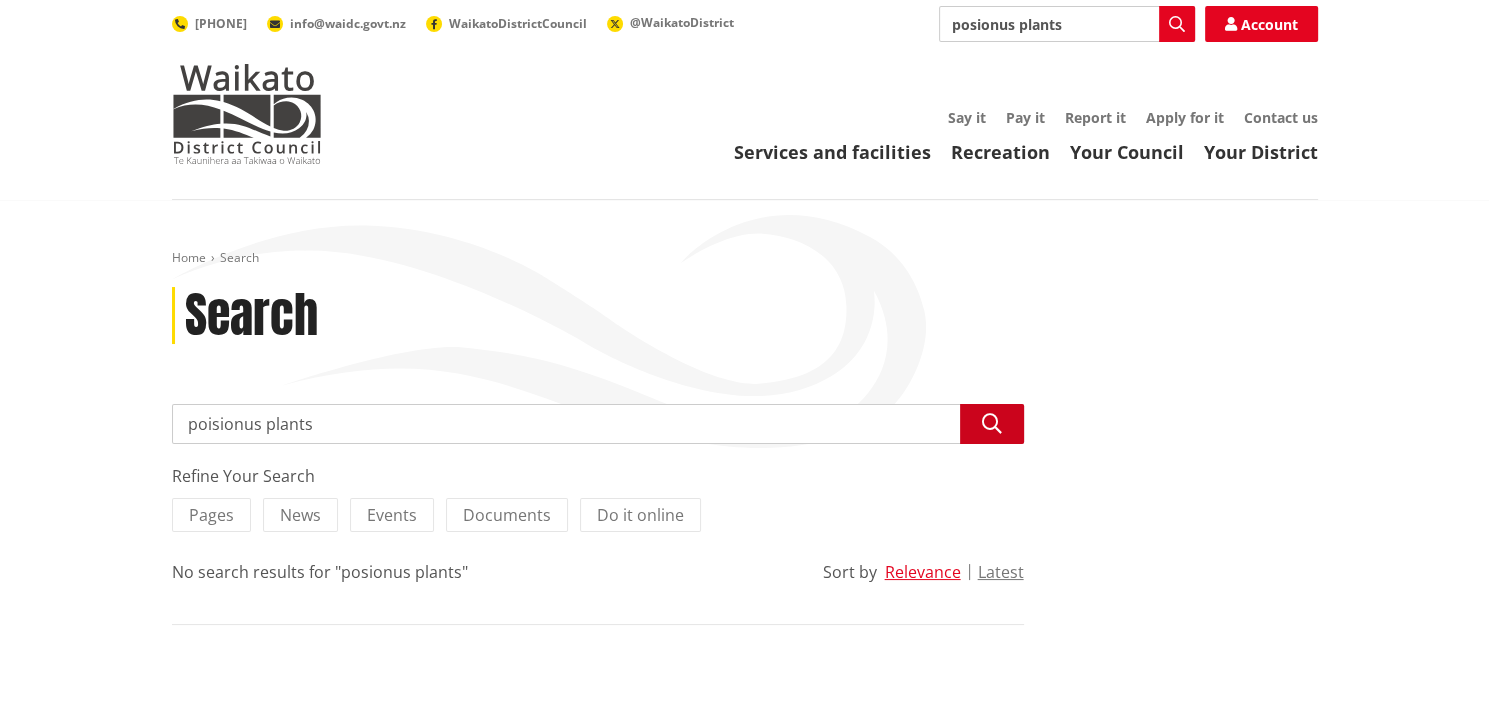 type on "poisionus plants" 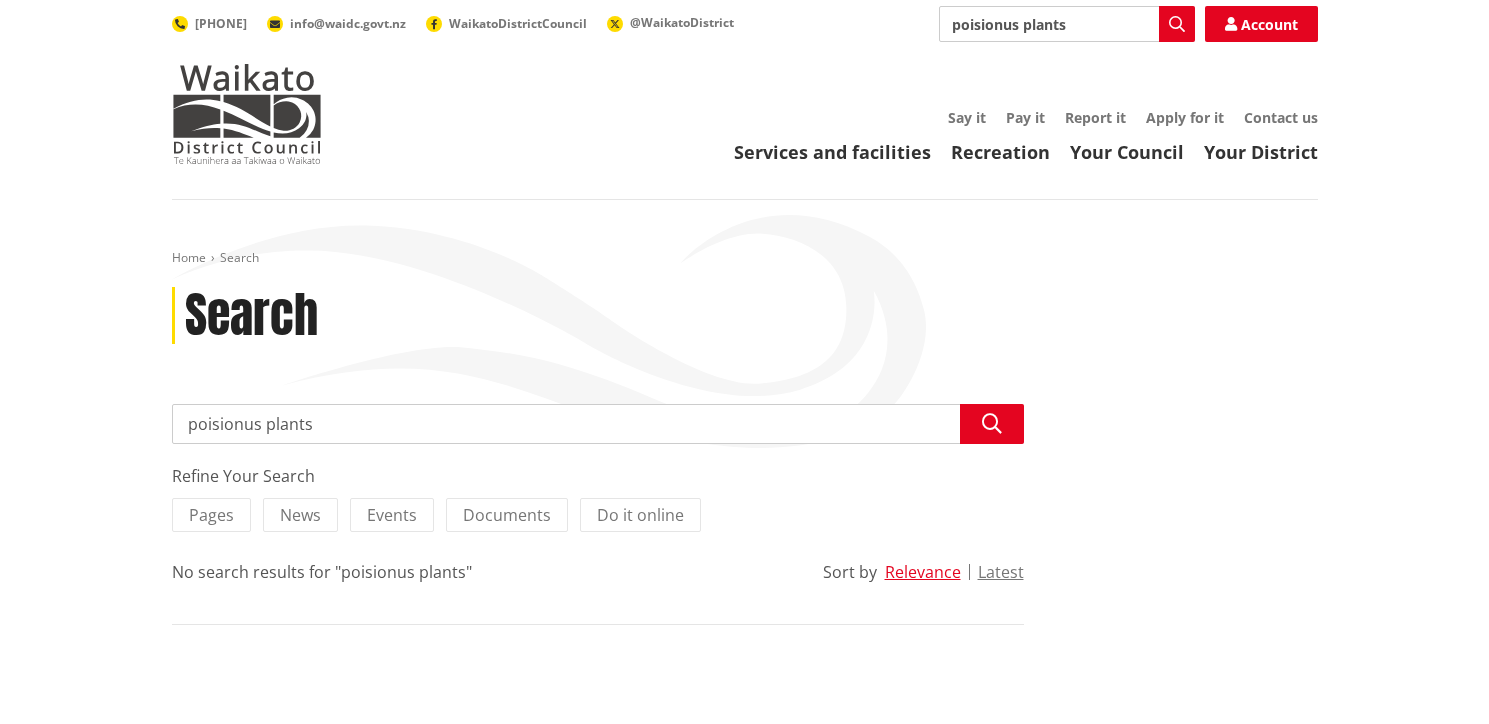 scroll, scrollTop: 0, scrollLeft: 0, axis: both 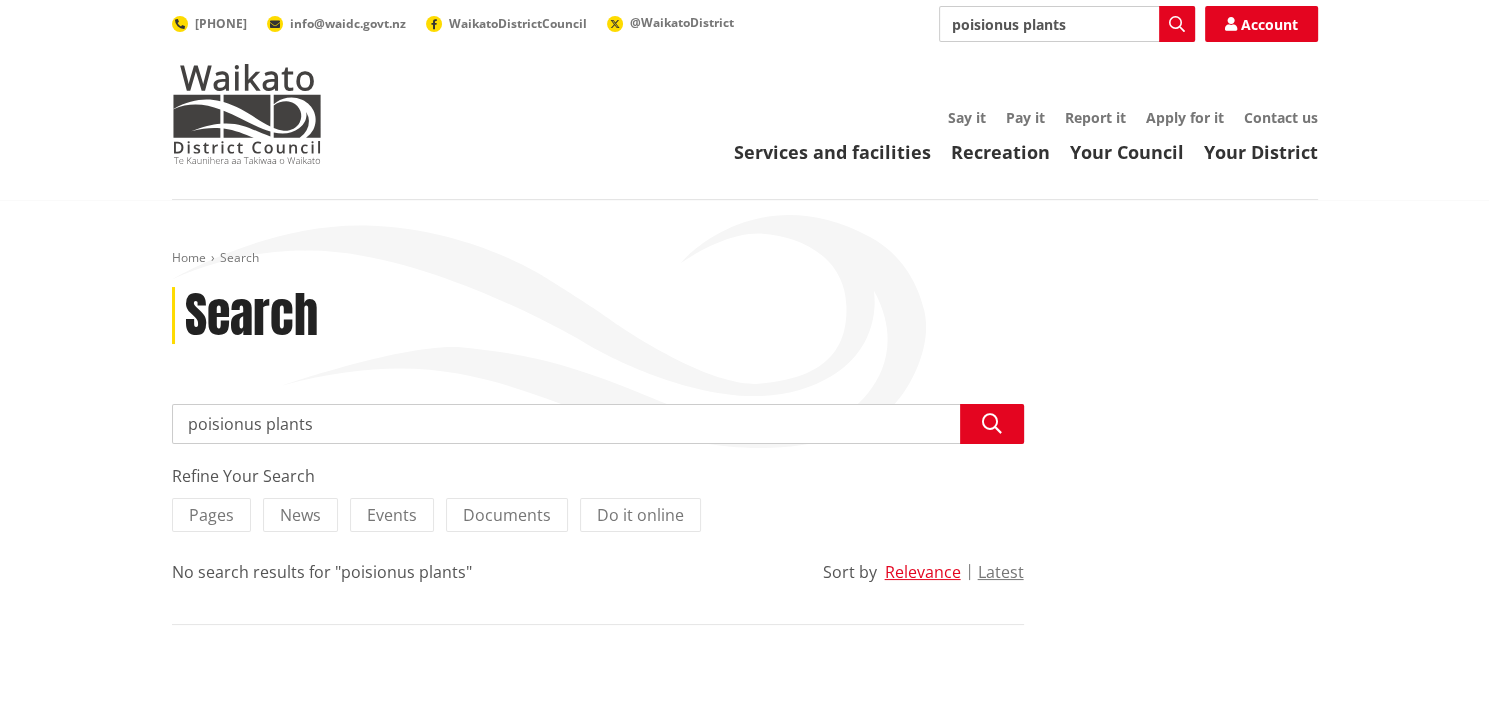 drag, startPoint x: 336, startPoint y: 426, endPoint x: 166, endPoint y: 438, distance: 170.423 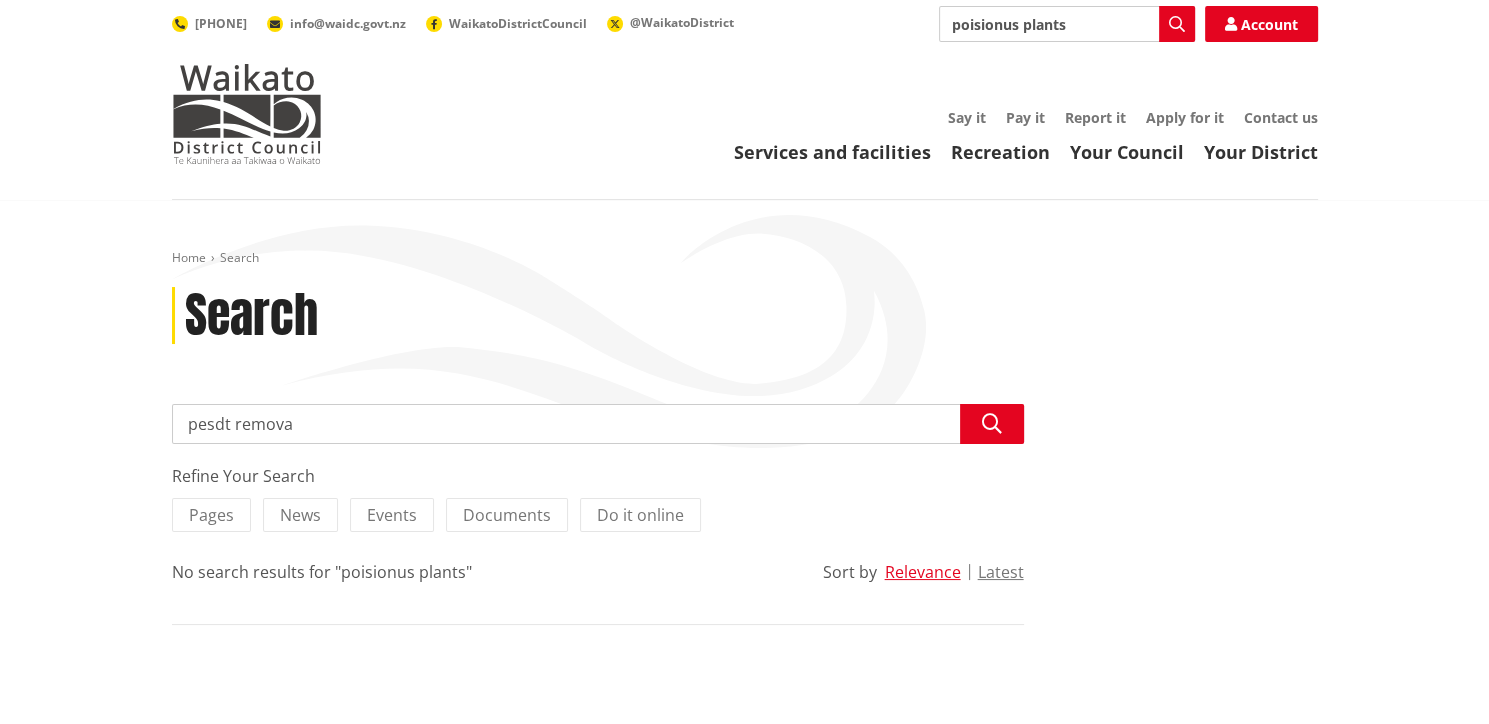 type on "pesdt removal" 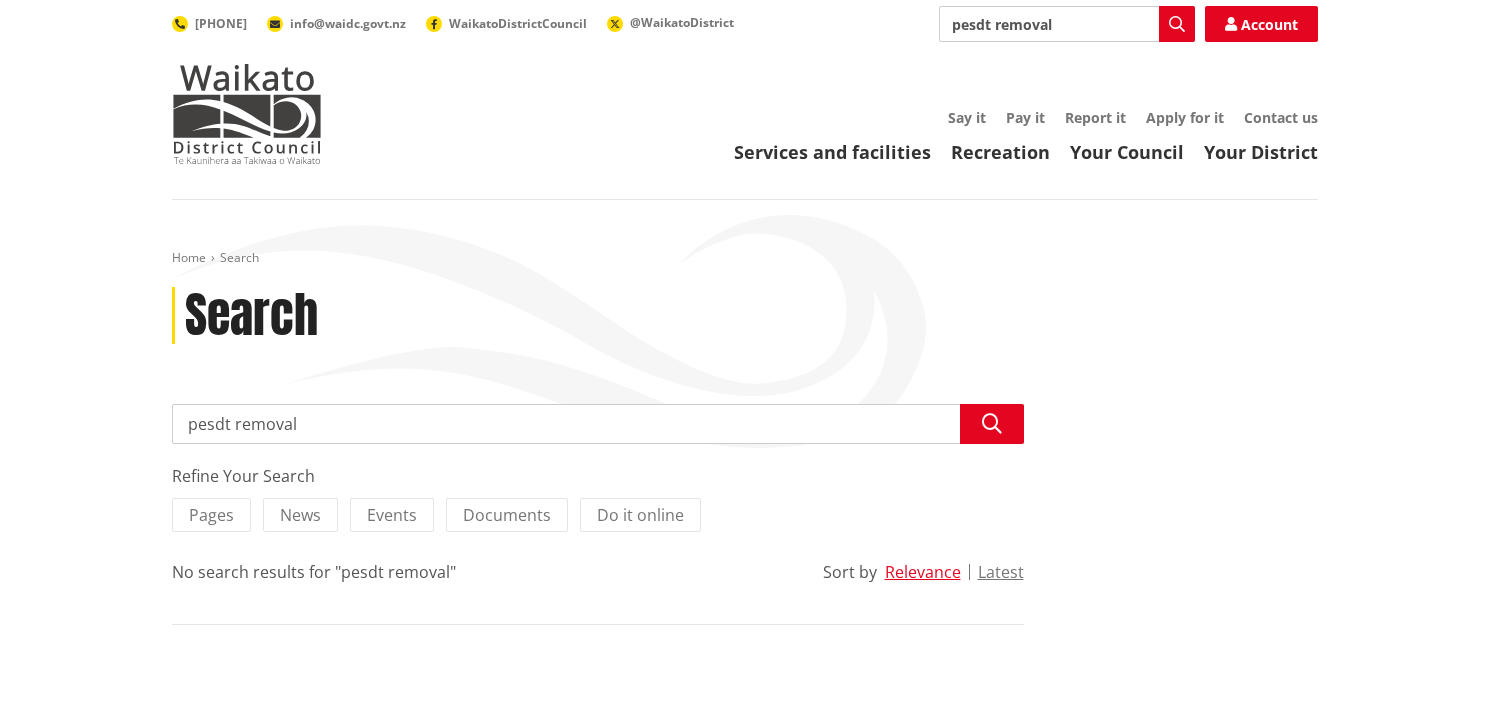 scroll, scrollTop: 0, scrollLeft: 0, axis: both 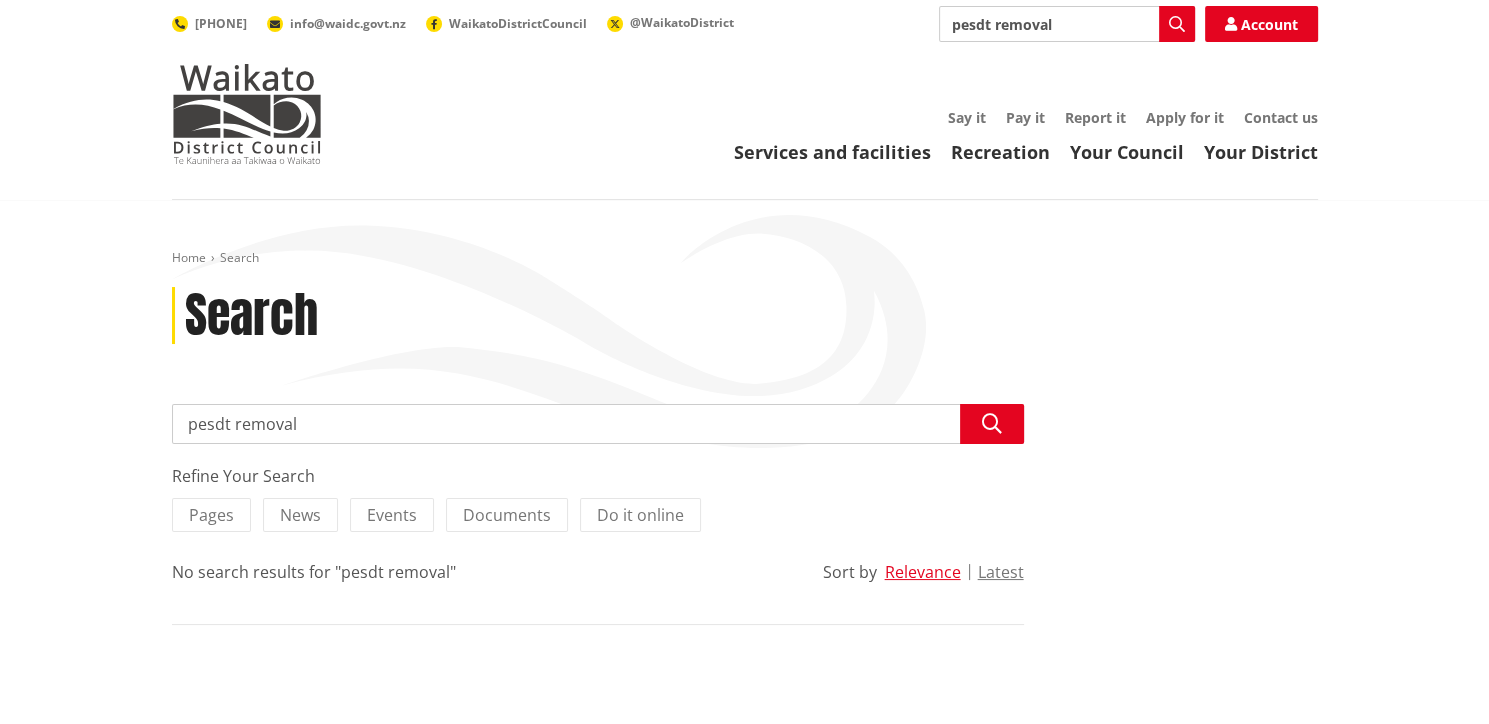 click on "pesdt removal" at bounding box center [598, 424] 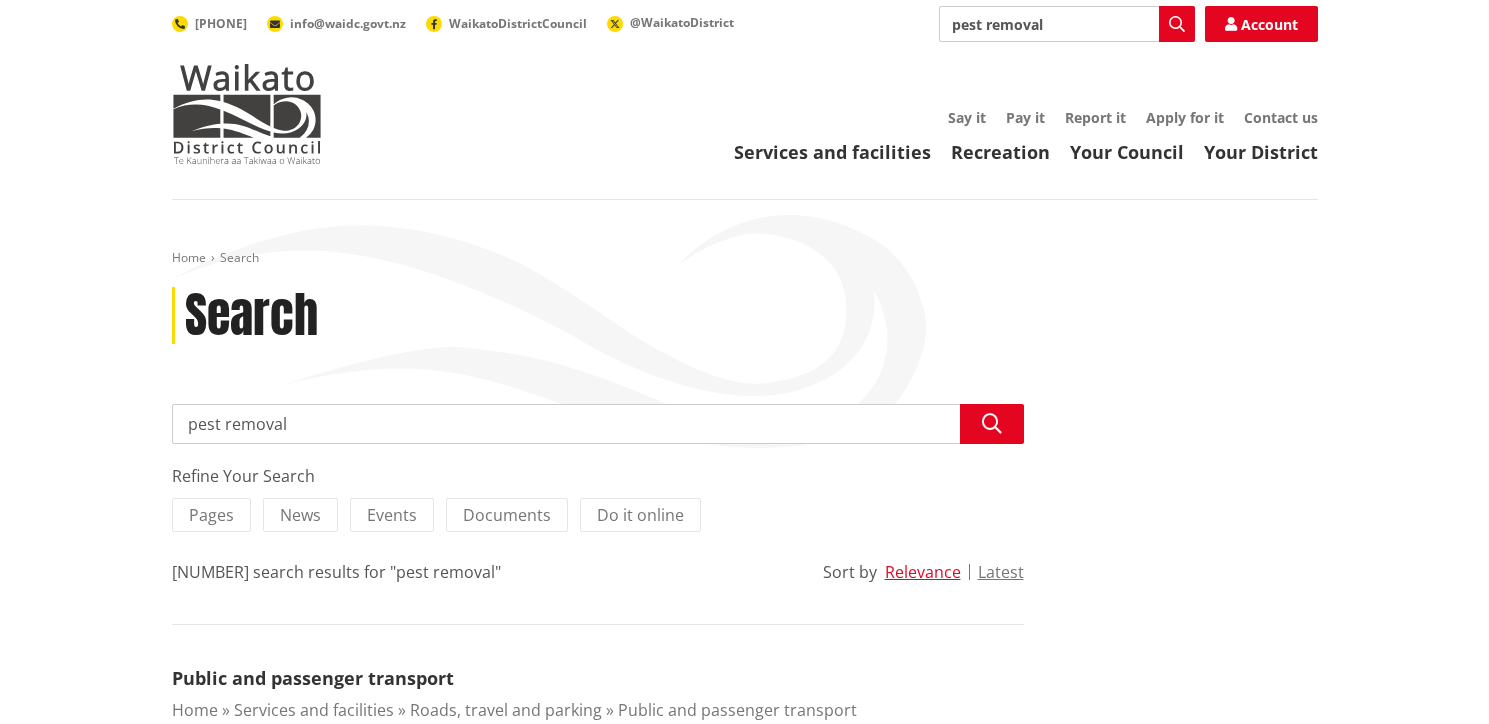 scroll, scrollTop: 0, scrollLeft: 0, axis: both 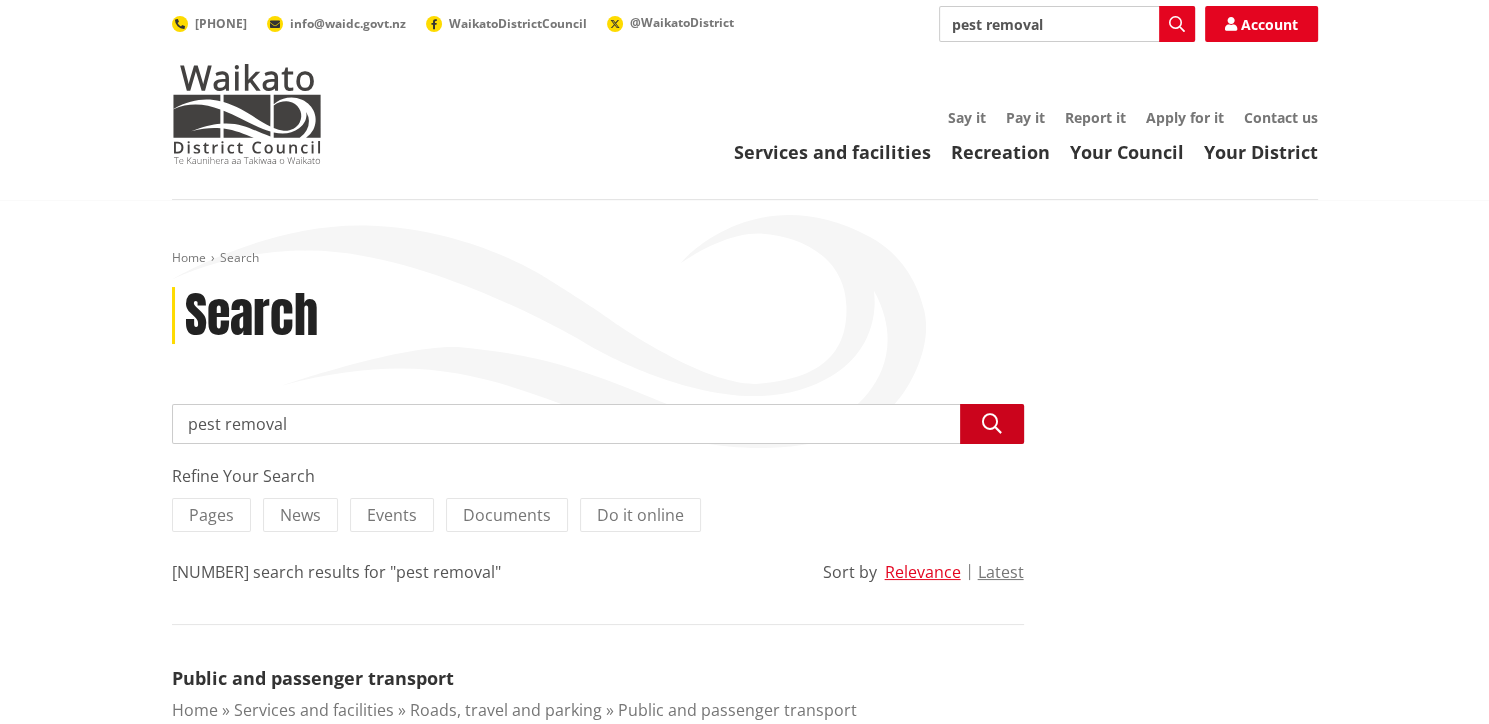 click at bounding box center [992, 424] 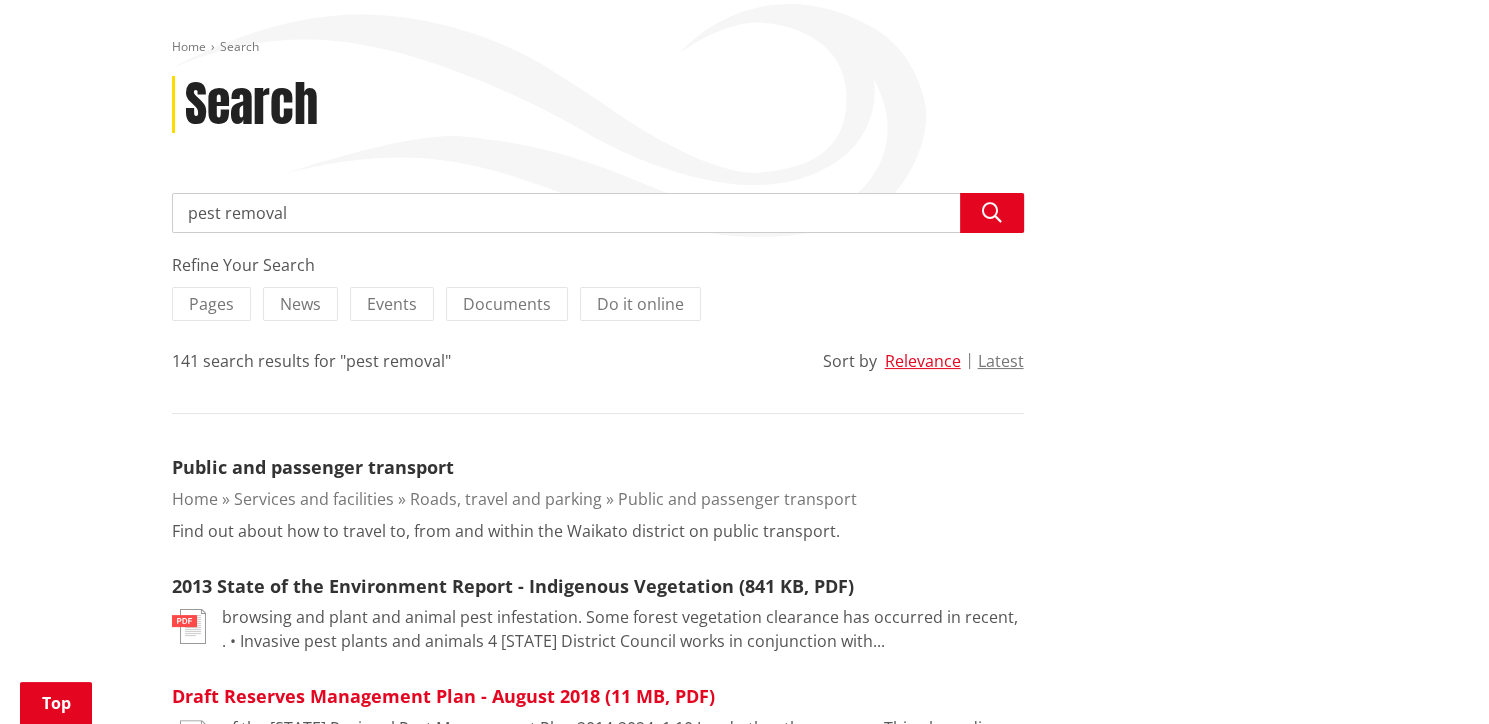 scroll, scrollTop: 316, scrollLeft: 0, axis: vertical 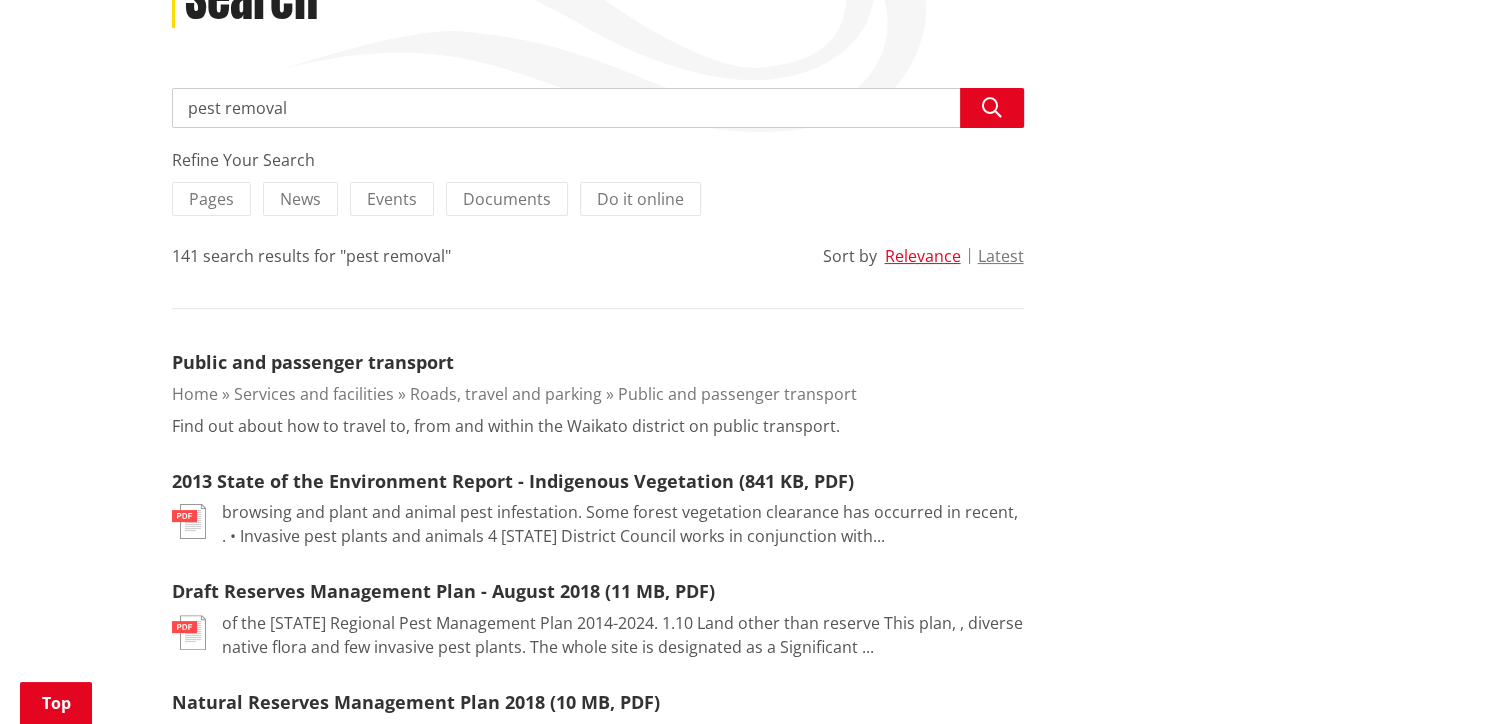 click at bounding box center [189, 521] 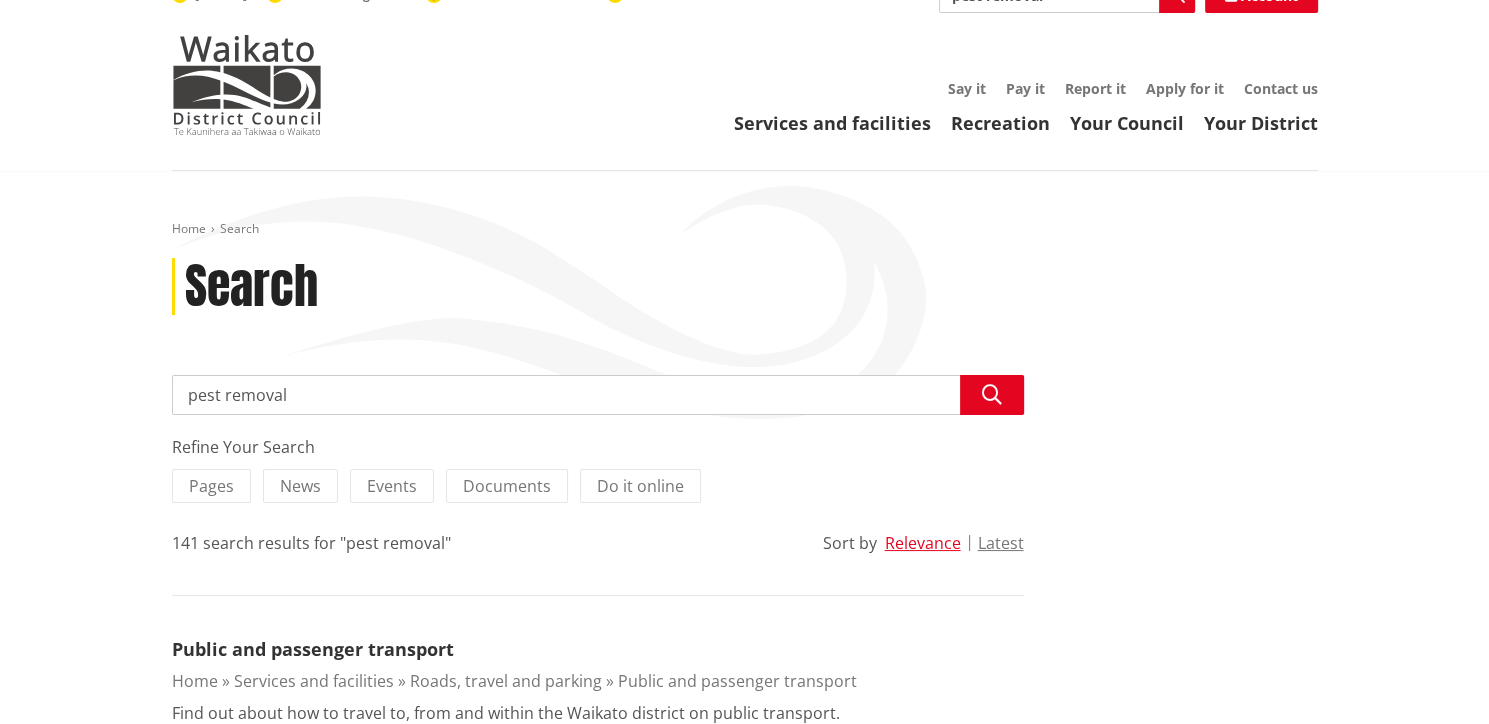 scroll, scrollTop: 0, scrollLeft: 0, axis: both 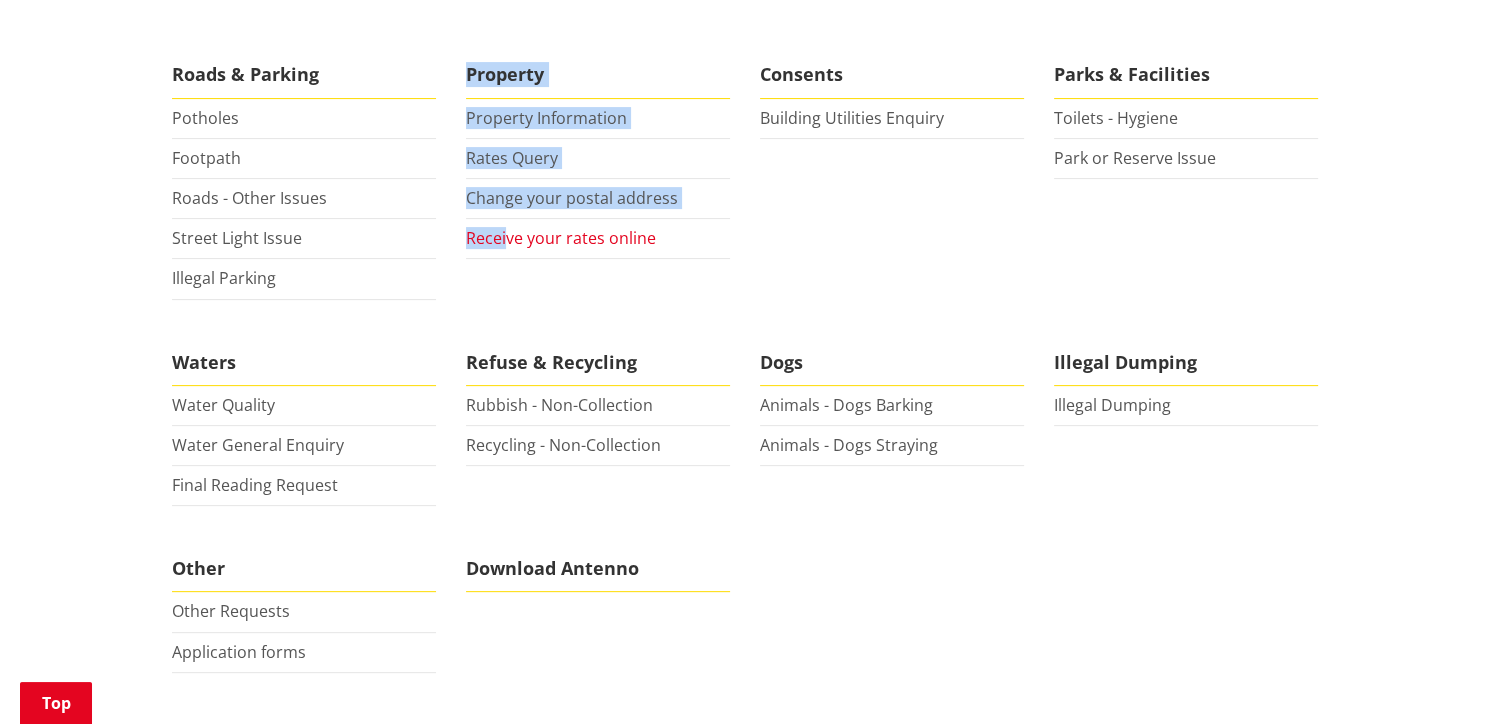 drag, startPoint x: 506, startPoint y: 258, endPoint x: 514, endPoint y: 247, distance: 13.601471 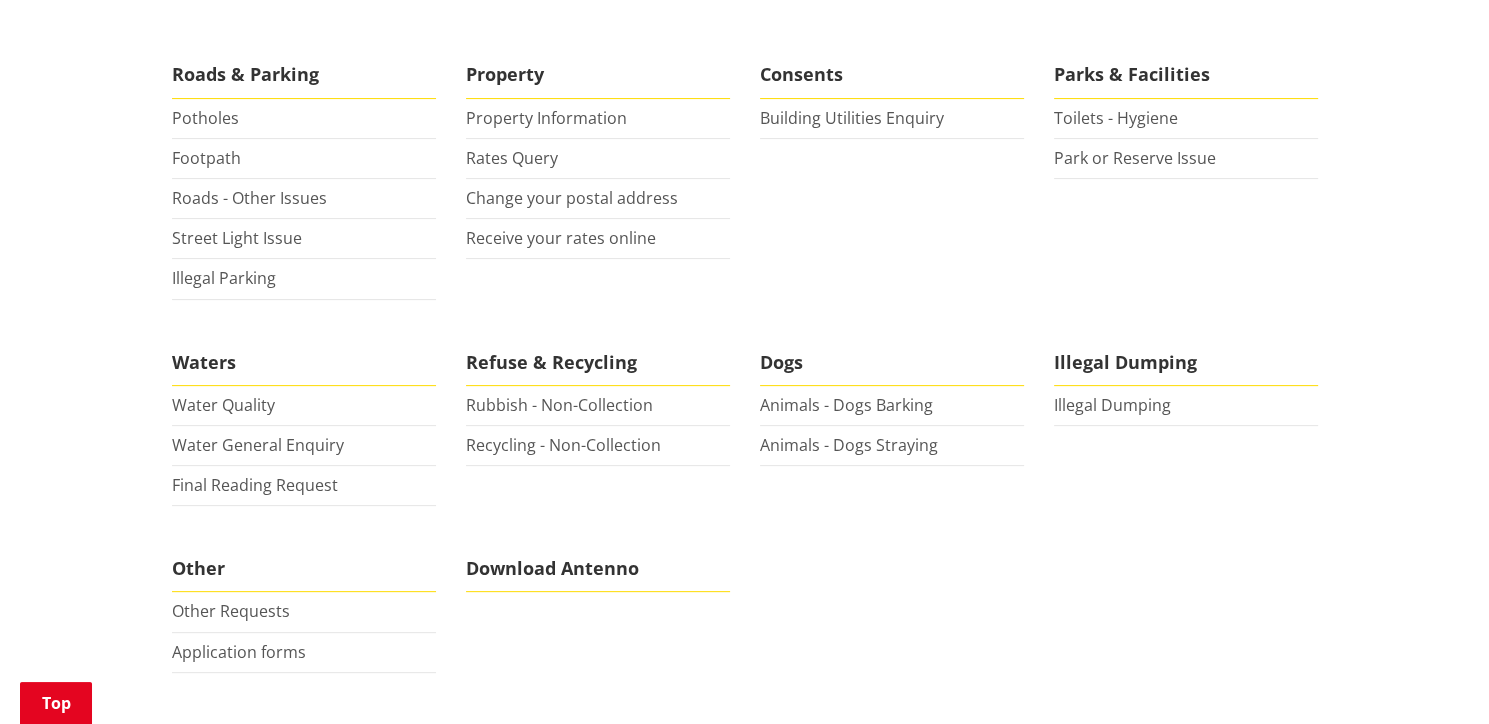 click on "Property
Property Information
Rates Query
Change your postal address
Receive your rates online" at bounding box center (598, 175) 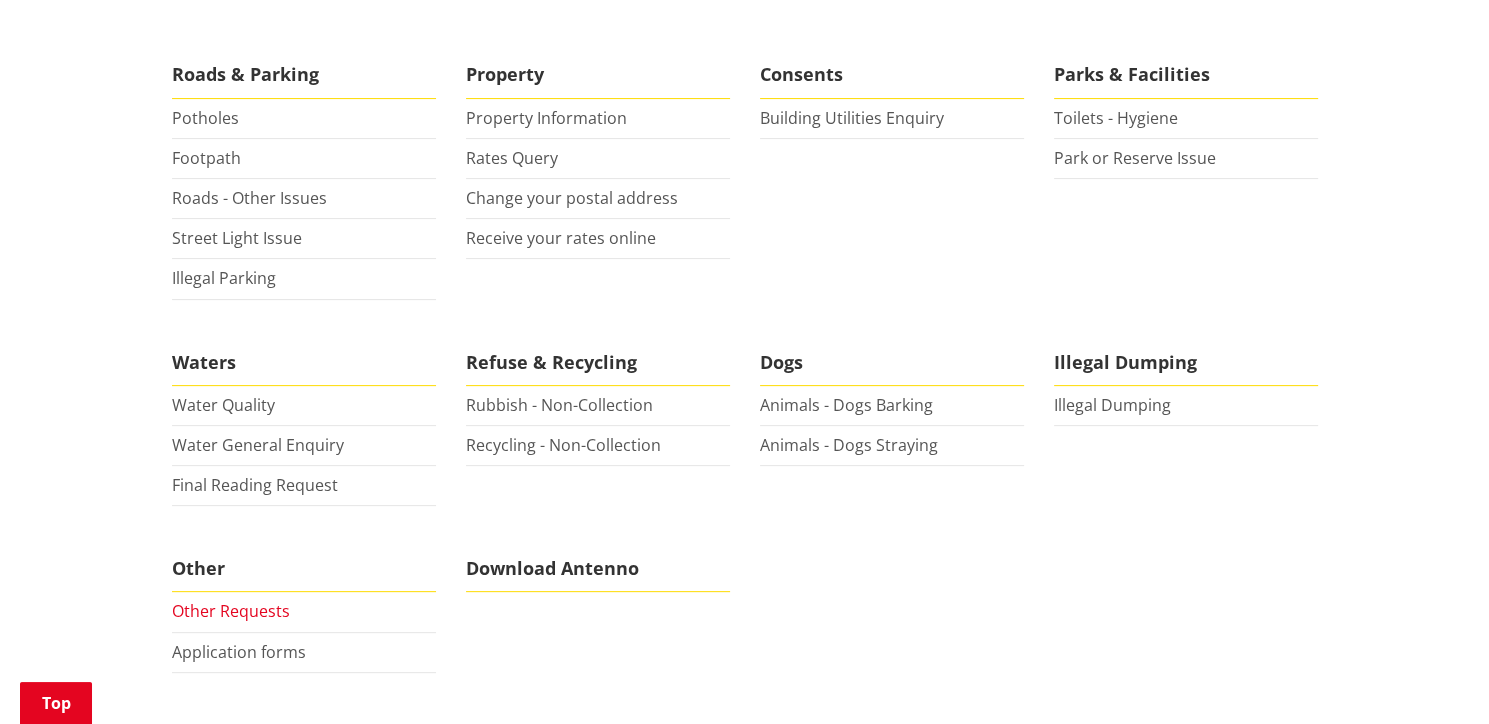 click on "Other Requests" at bounding box center [231, 611] 